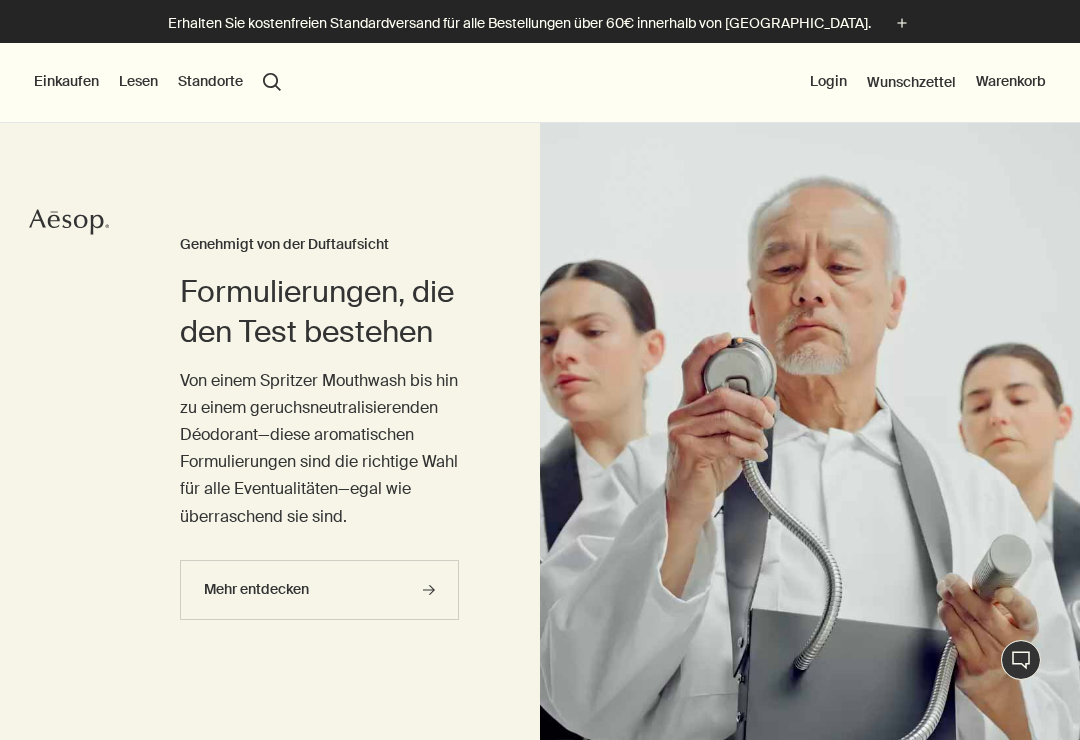scroll, scrollTop: 0, scrollLeft: 0, axis: both 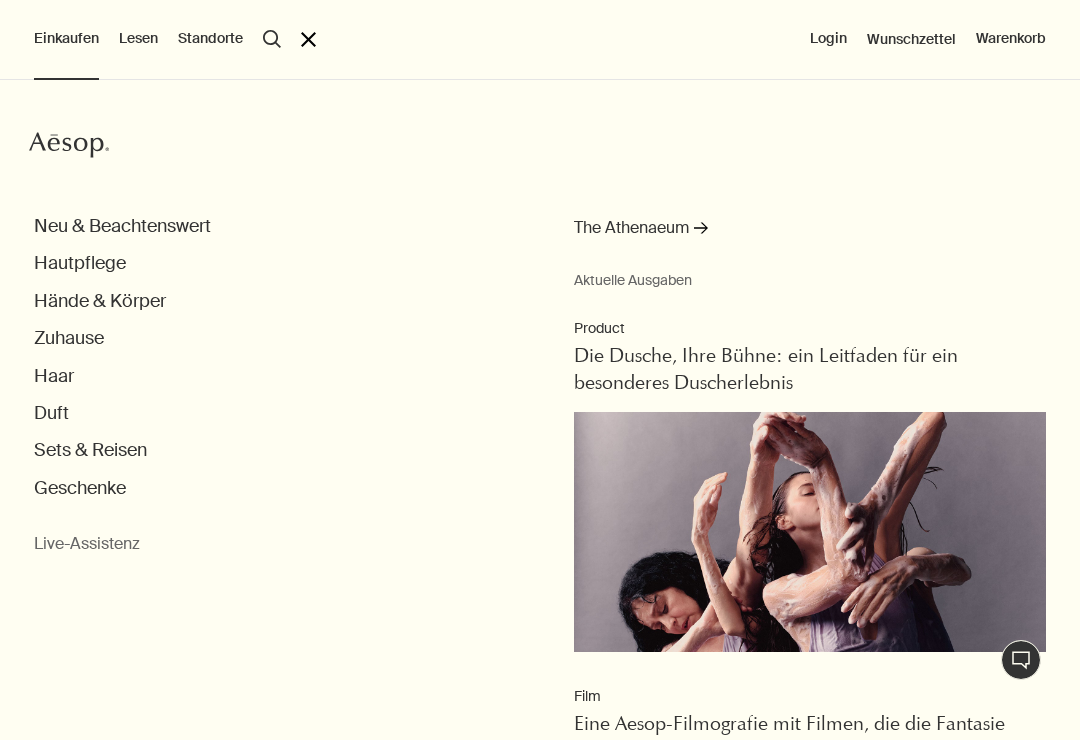 click on "Hautpflege" at bounding box center (80, 263) 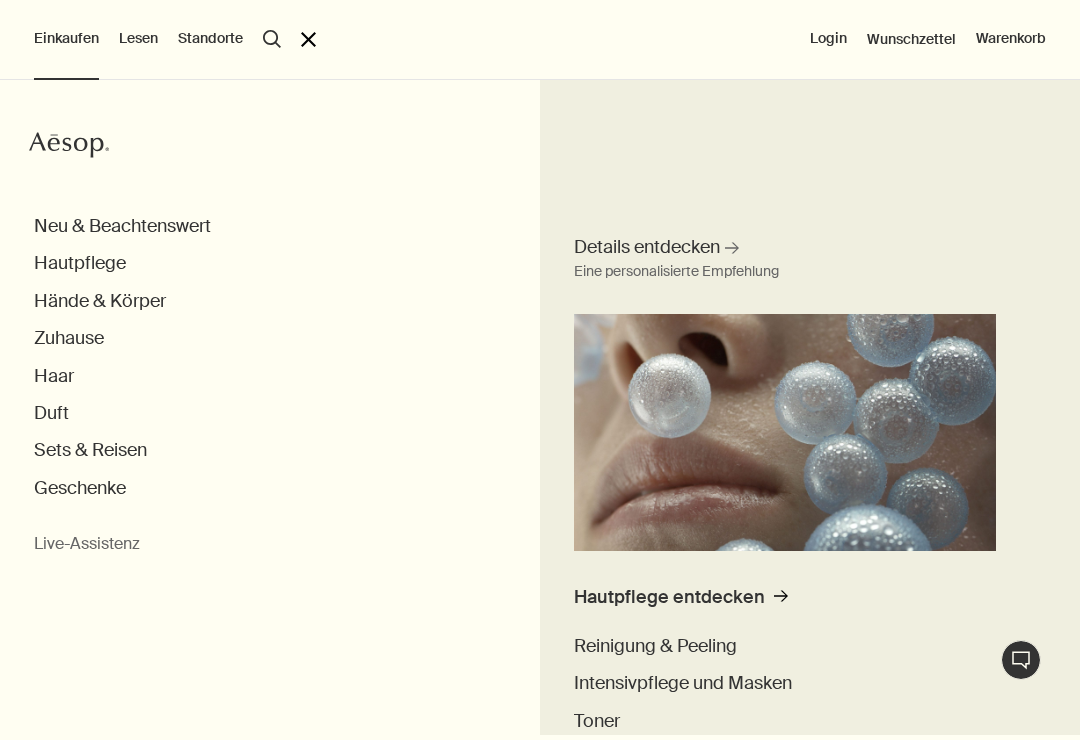click on "Hautpflege" at bounding box center (80, 263) 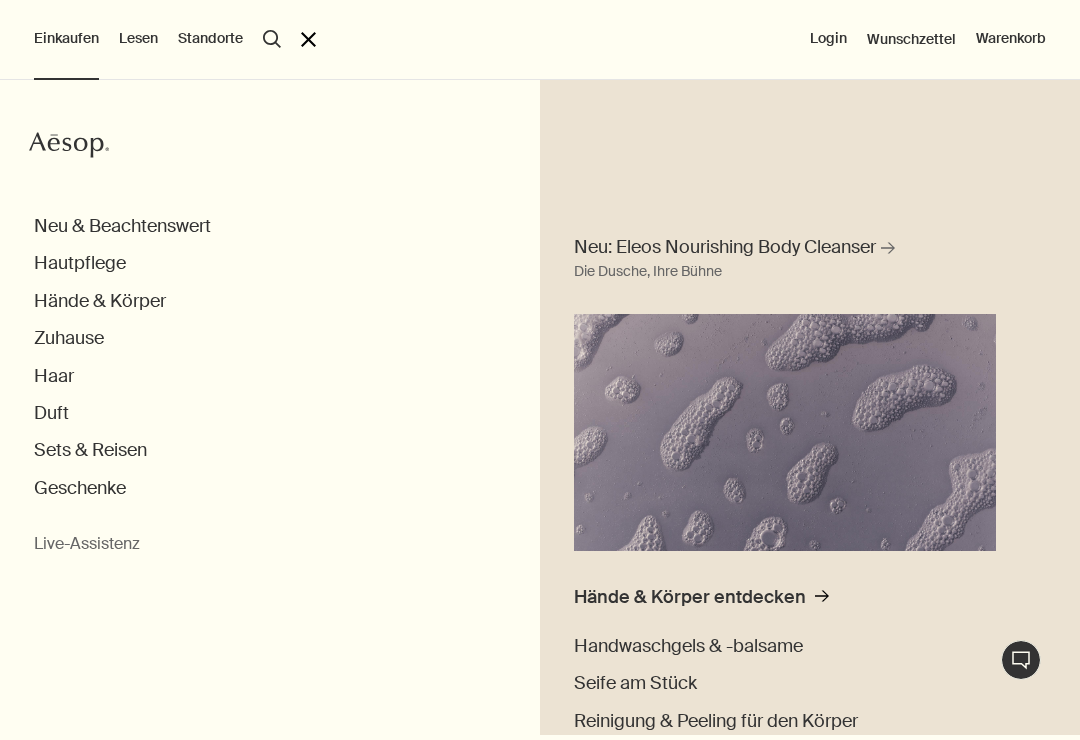 click on "Hautpflege" at bounding box center [80, 263] 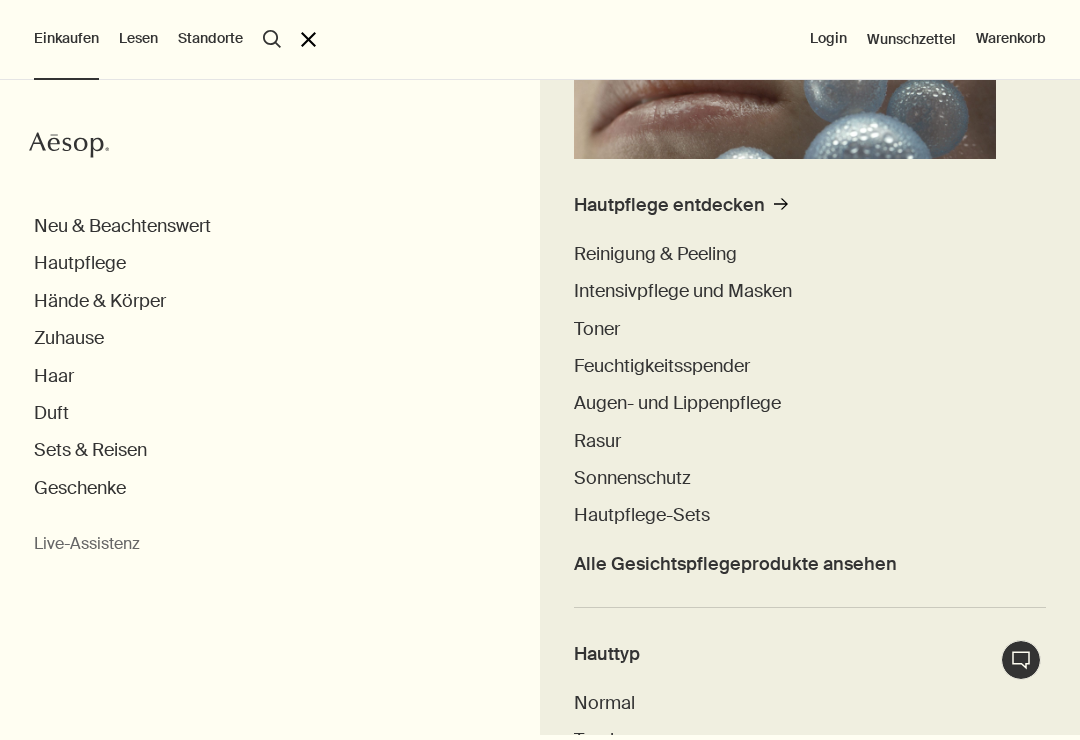 scroll, scrollTop: 393, scrollLeft: 0, axis: vertical 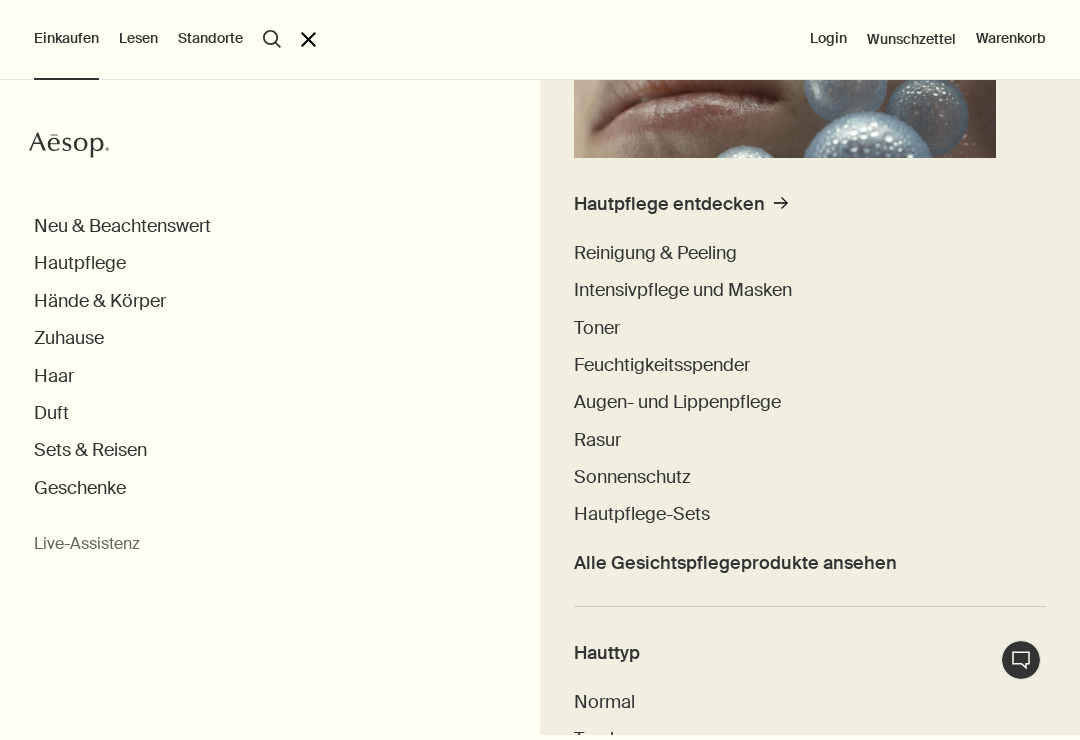 click on "Reinigung & Peeling" at bounding box center (655, 253) 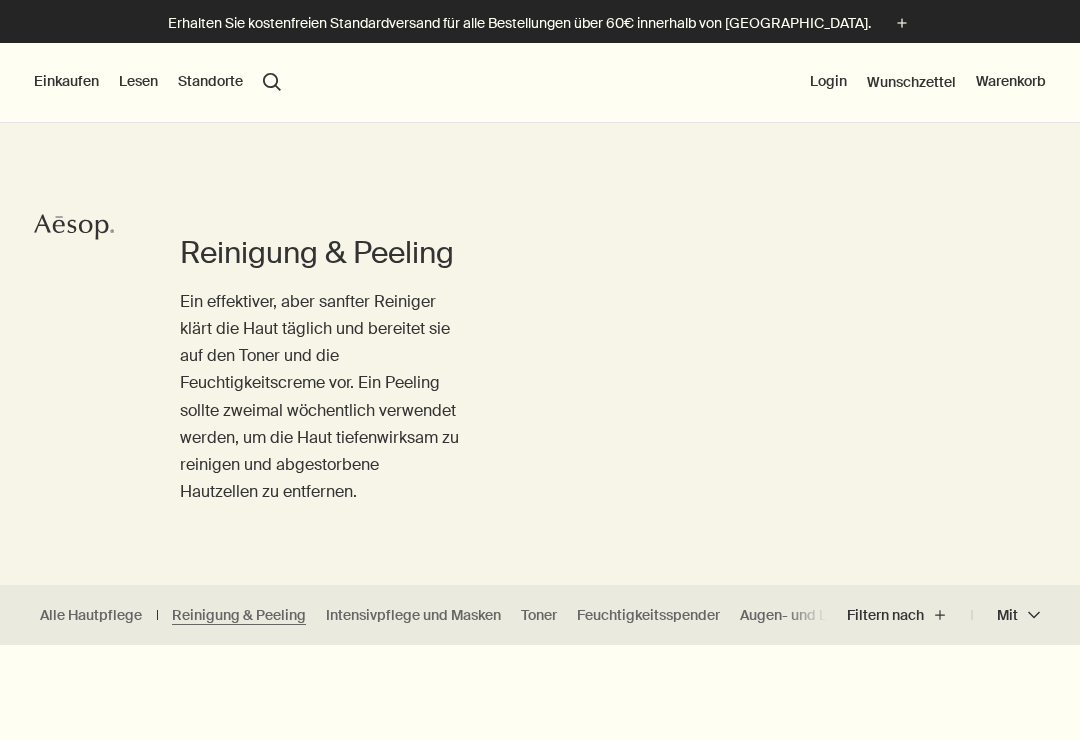 scroll, scrollTop: 0, scrollLeft: 0, axis: both 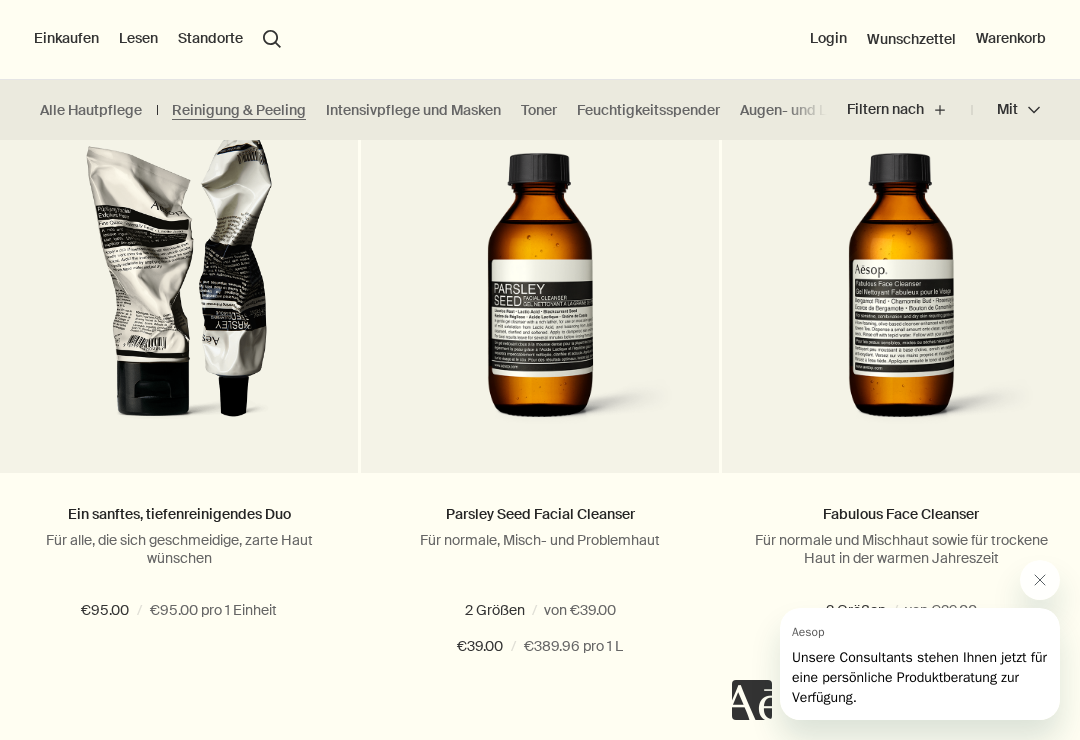 click at bounding box center [540, 294] 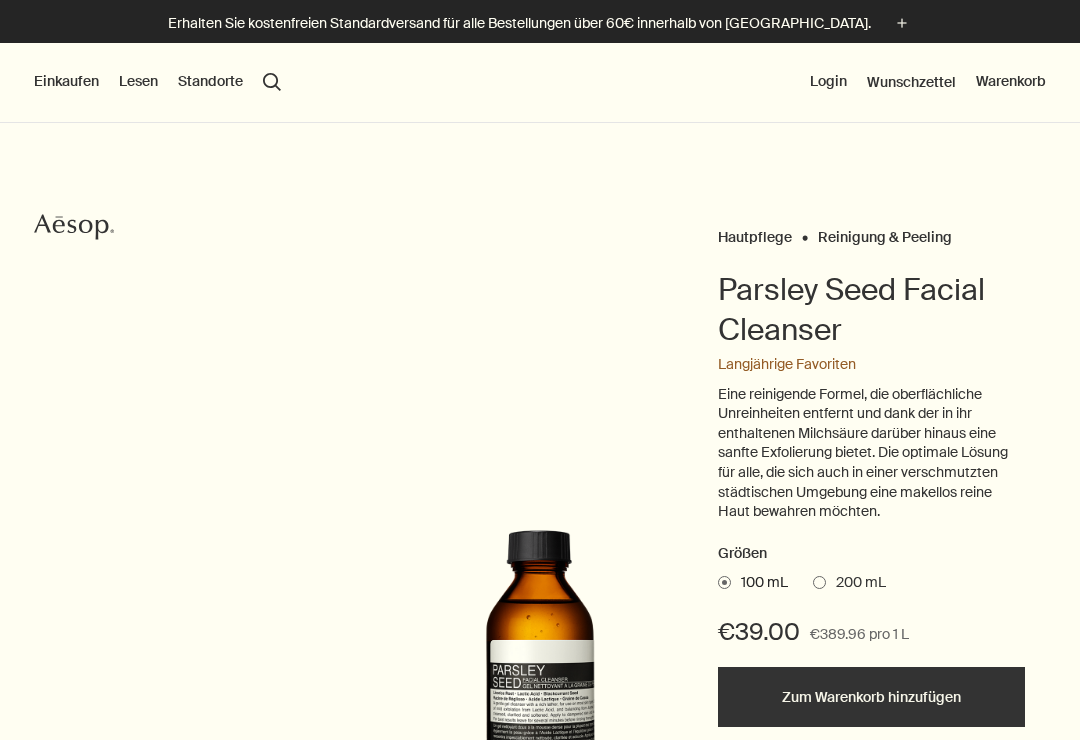 scroll, scrollTop: 0, scrollLeft: 0, axis: both 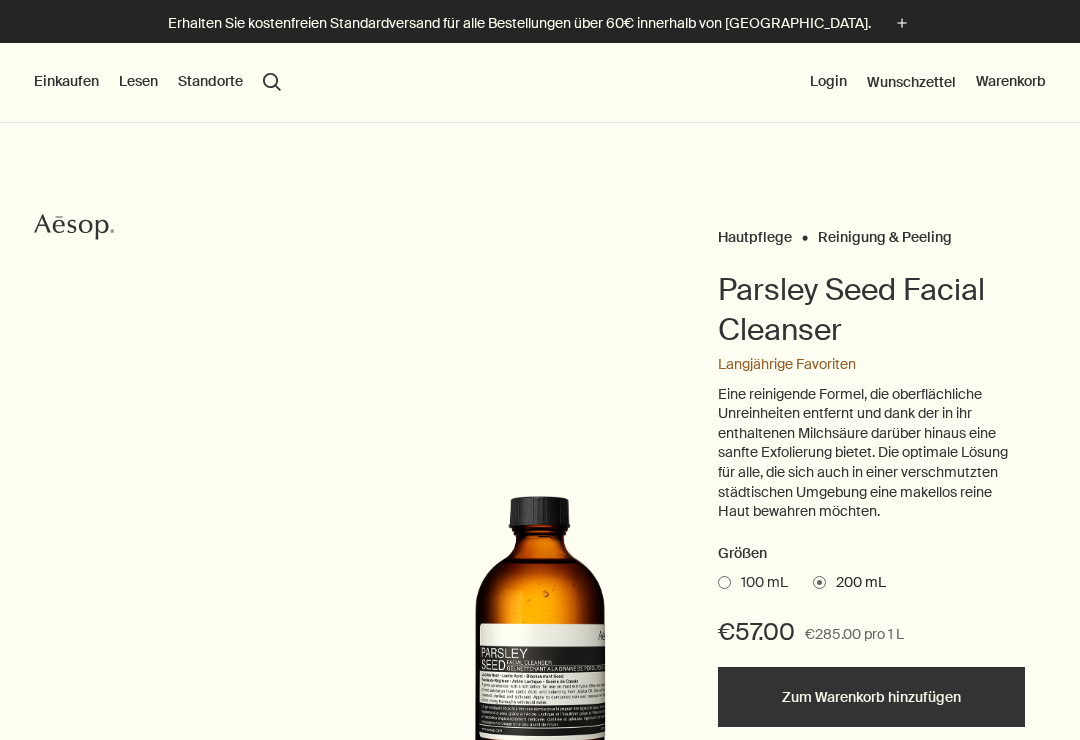 click on "100 mL" at bounding box center (759, 583) 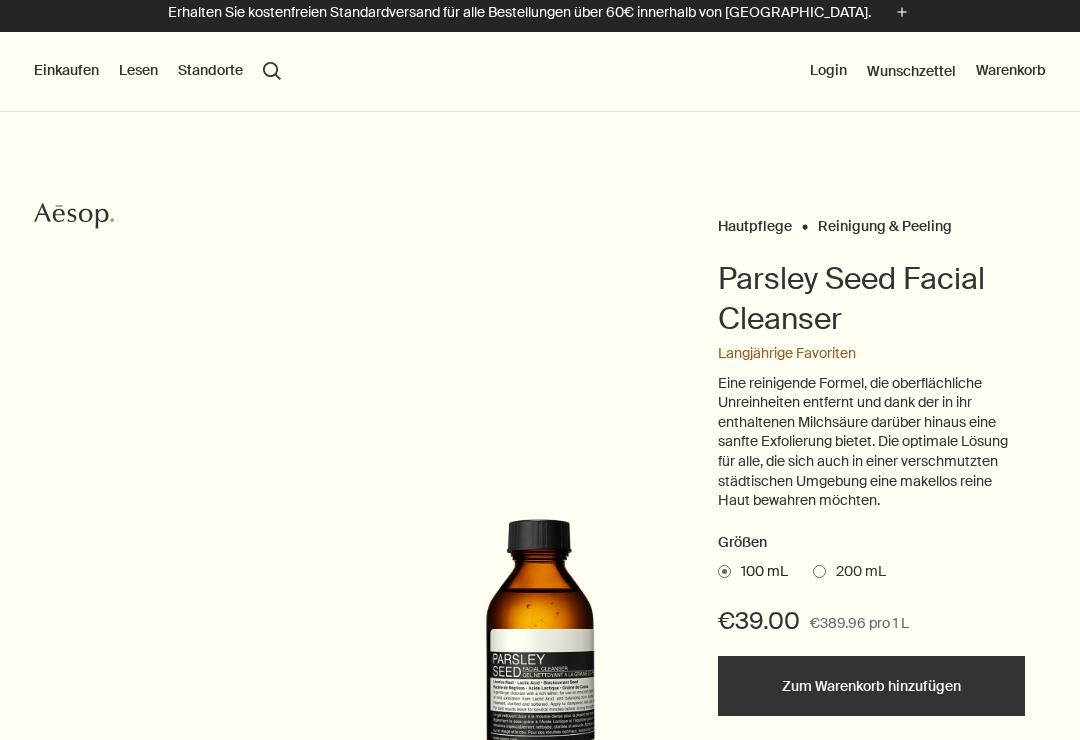 scroll, scrollTop: 12, scrollLeft: 0, axis: vertical 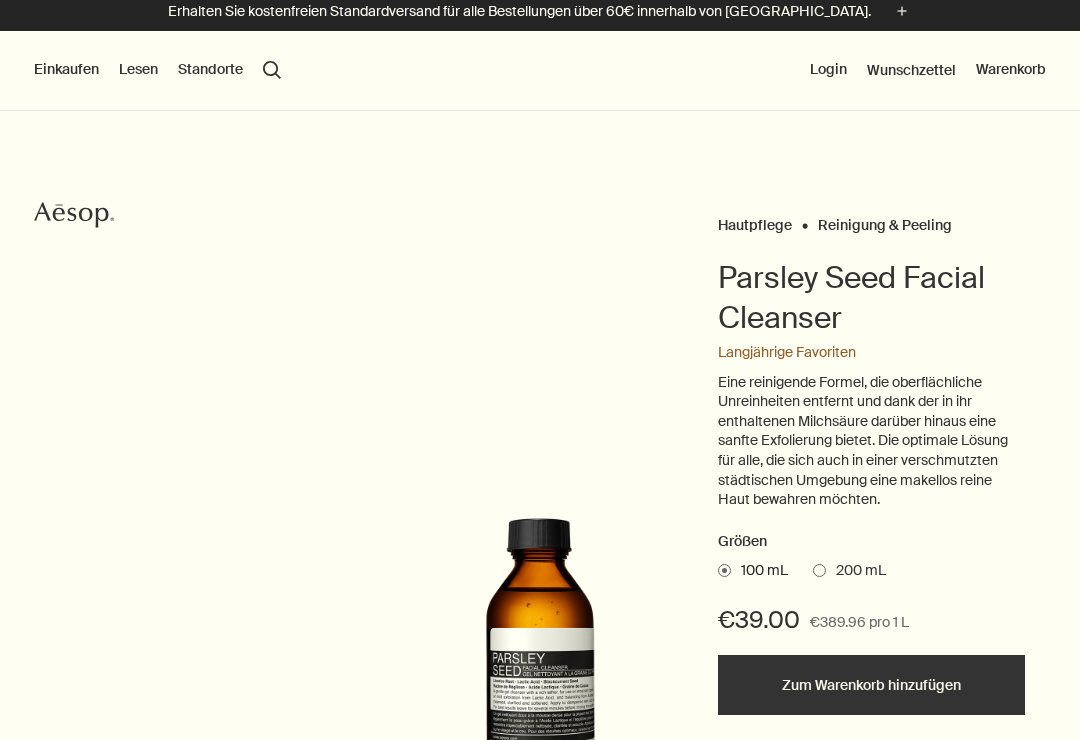 click on "Größen" at bounding box center [871, 542] 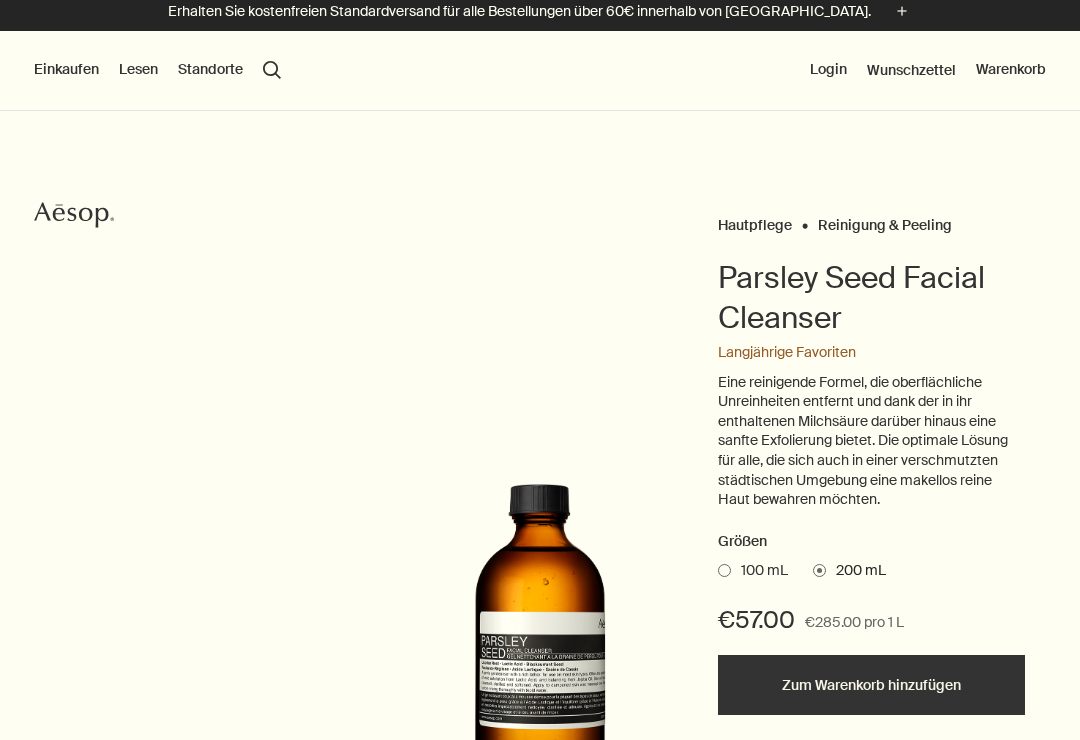 click on "Größen 100 mL 200 mL €57.00 €285.00   pro   1   L   Zum Warenkorb hinzufügen Zum Wunschzettel hinzufügen" at bounding box center (871, 698) 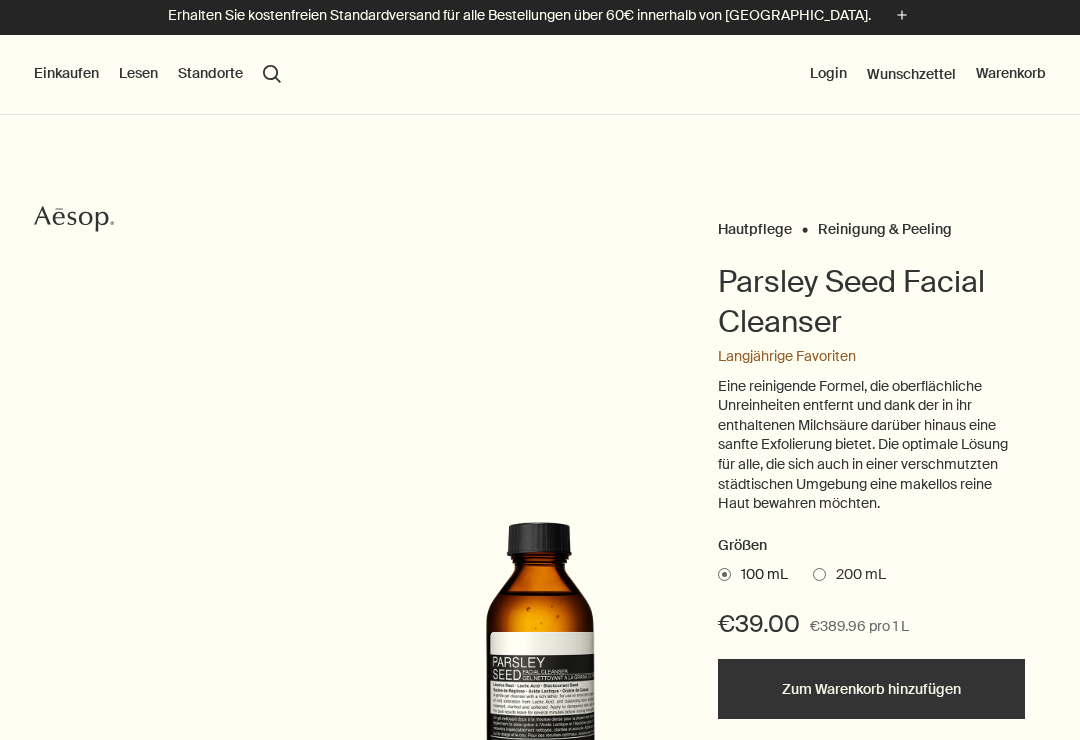 scroll, scrollTop: 0, scrollLeft: 0, axis: both 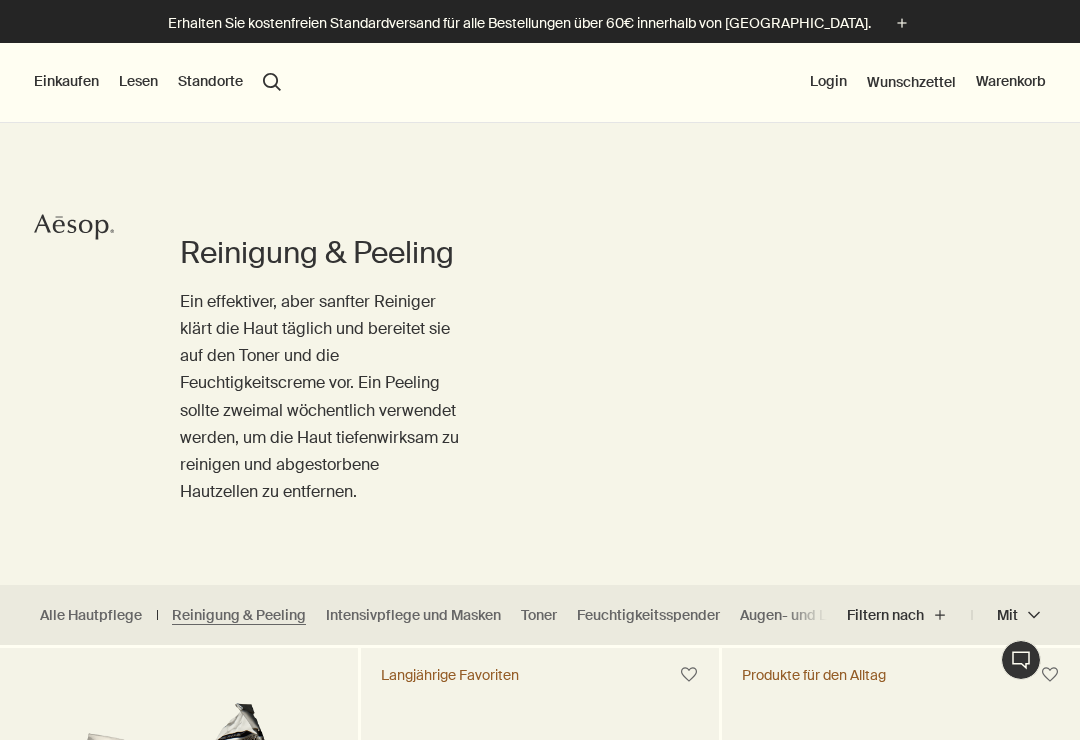 click on "Einkaufen" at bounding box center [66, 82] 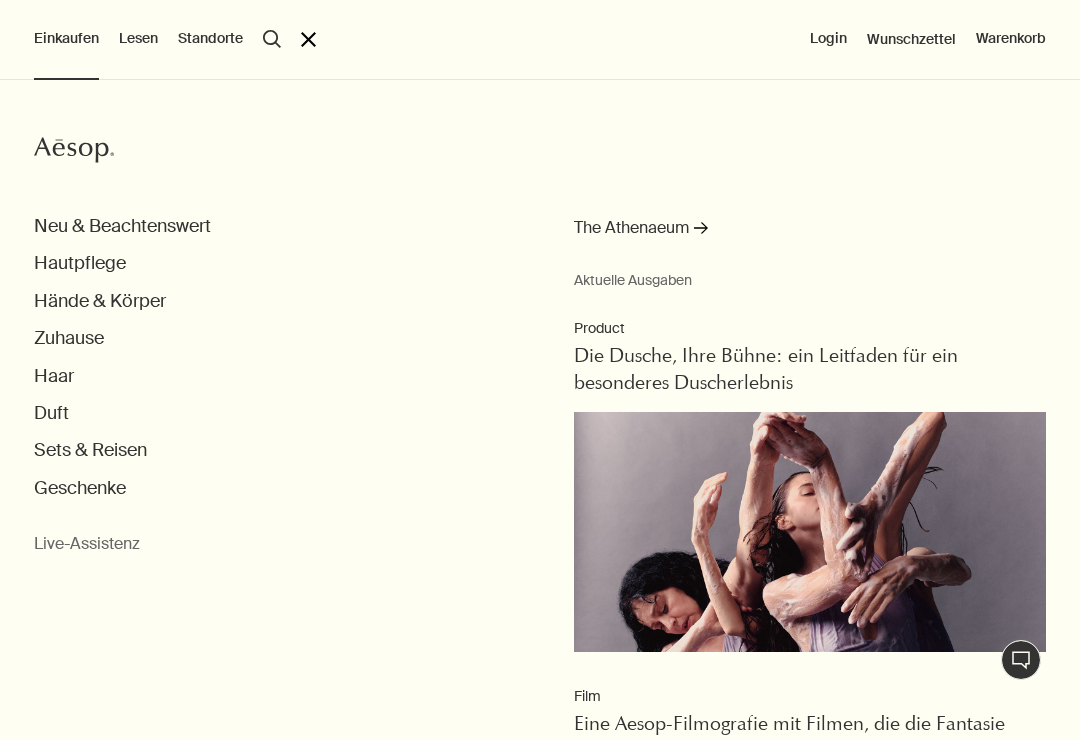 click on "Hautpflege" at bounding box center [80, 263] 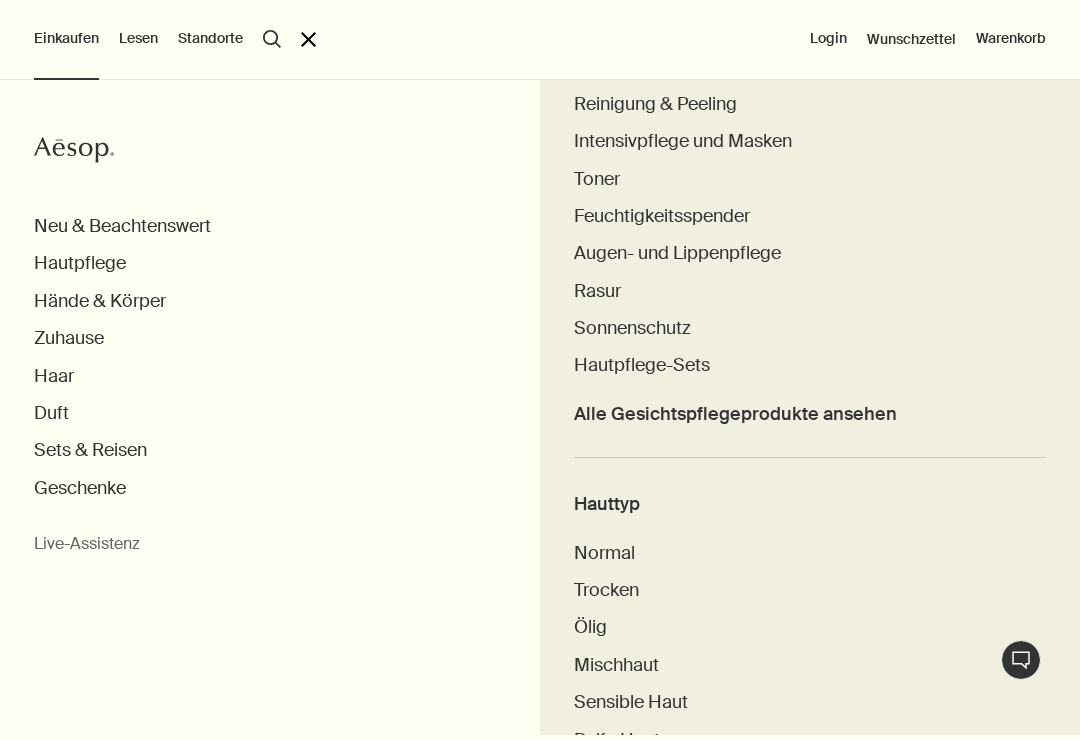 scroll, scrollTop: 545, scrollLeft: 0, axis: vertical 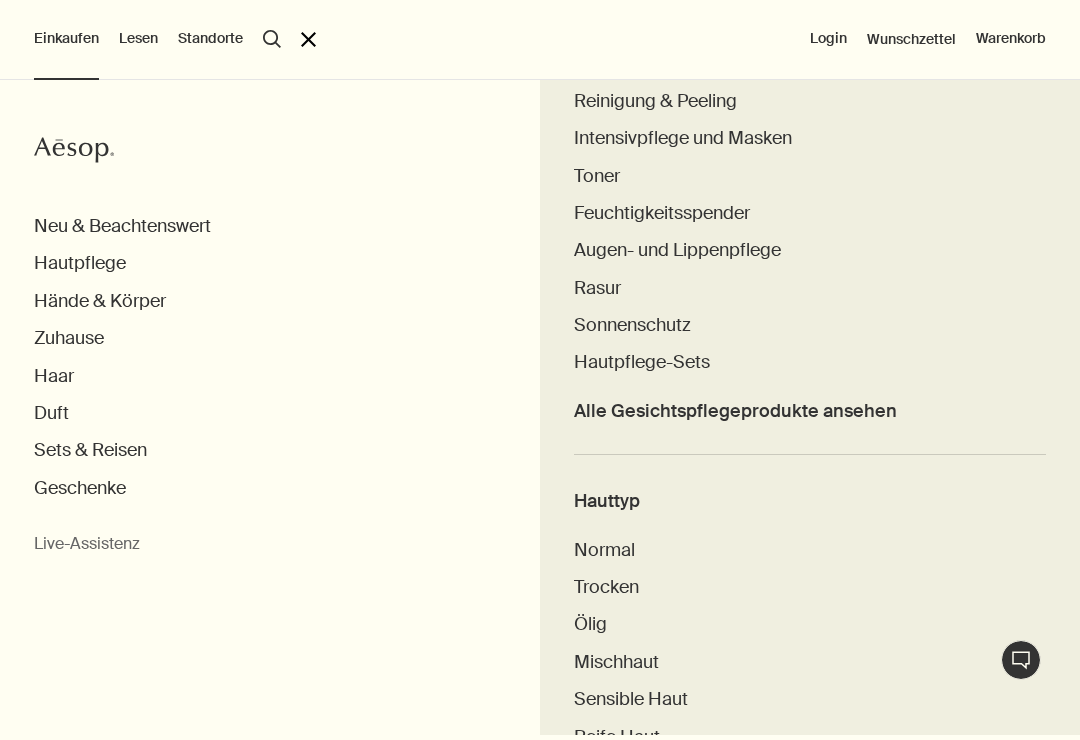 click on "Hautpflege-Sets" at bounding box center (642, 362) 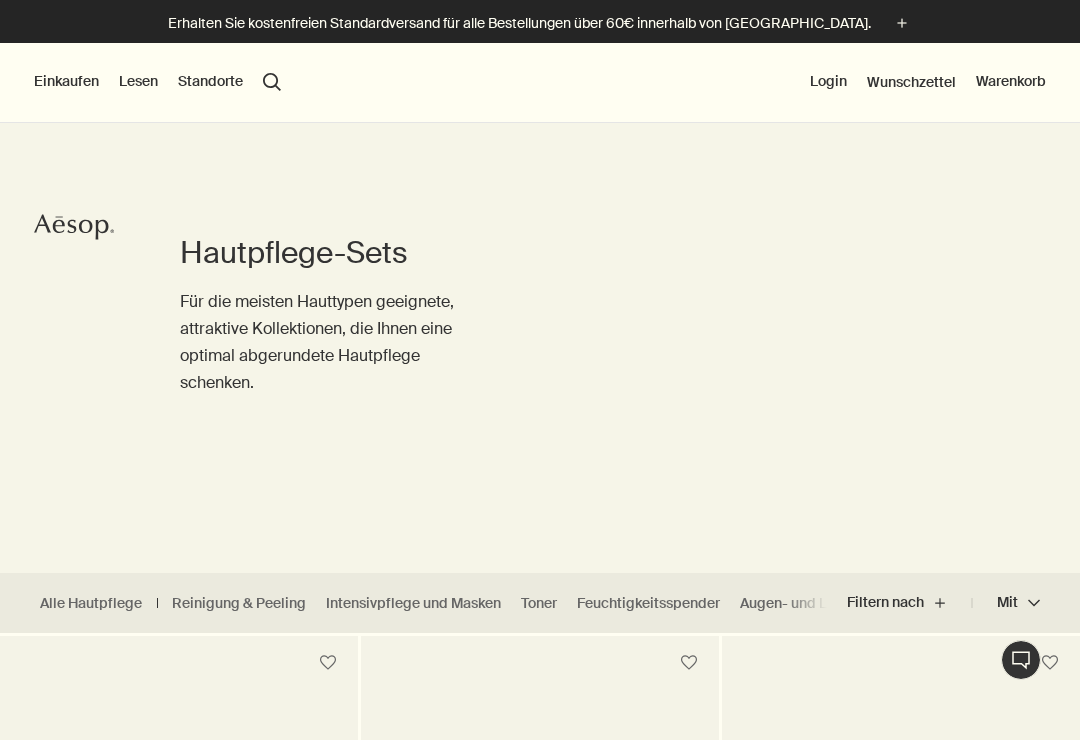 scroll, scrollTop: 0, scrollLeft: 0, axis: both 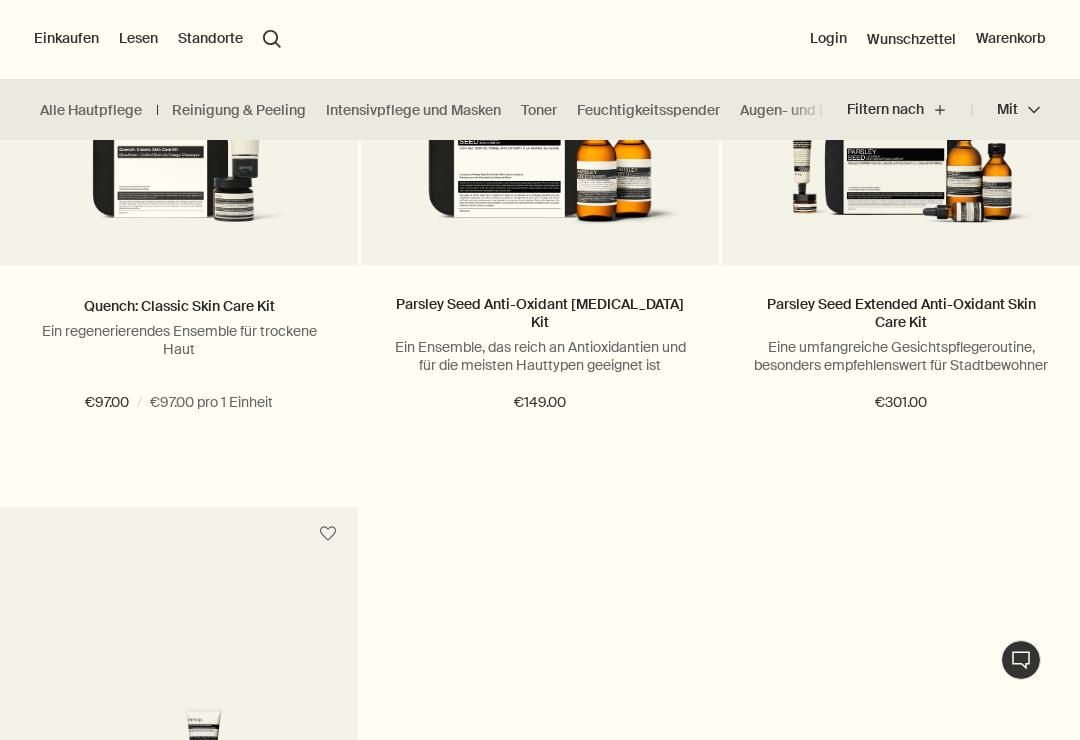 click on "Quench: Classic Skin Care Kit" at bounding box center (179, 306) 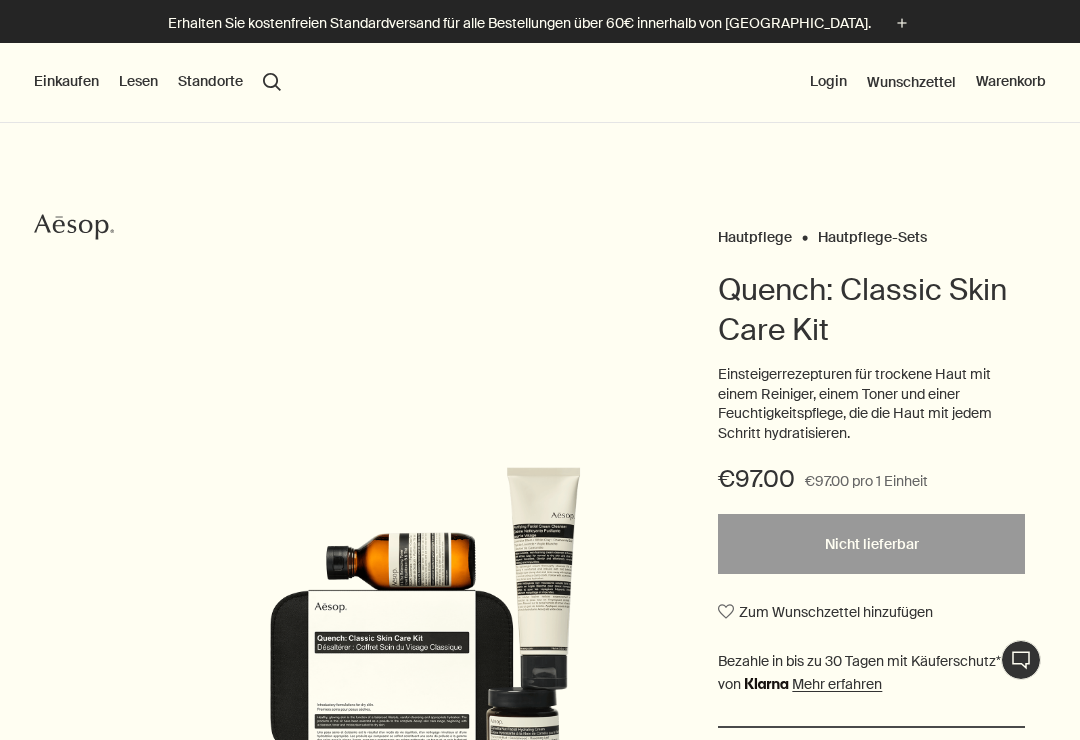 scroll, scrollTop: 0, scrollLeft: 0, axis: both 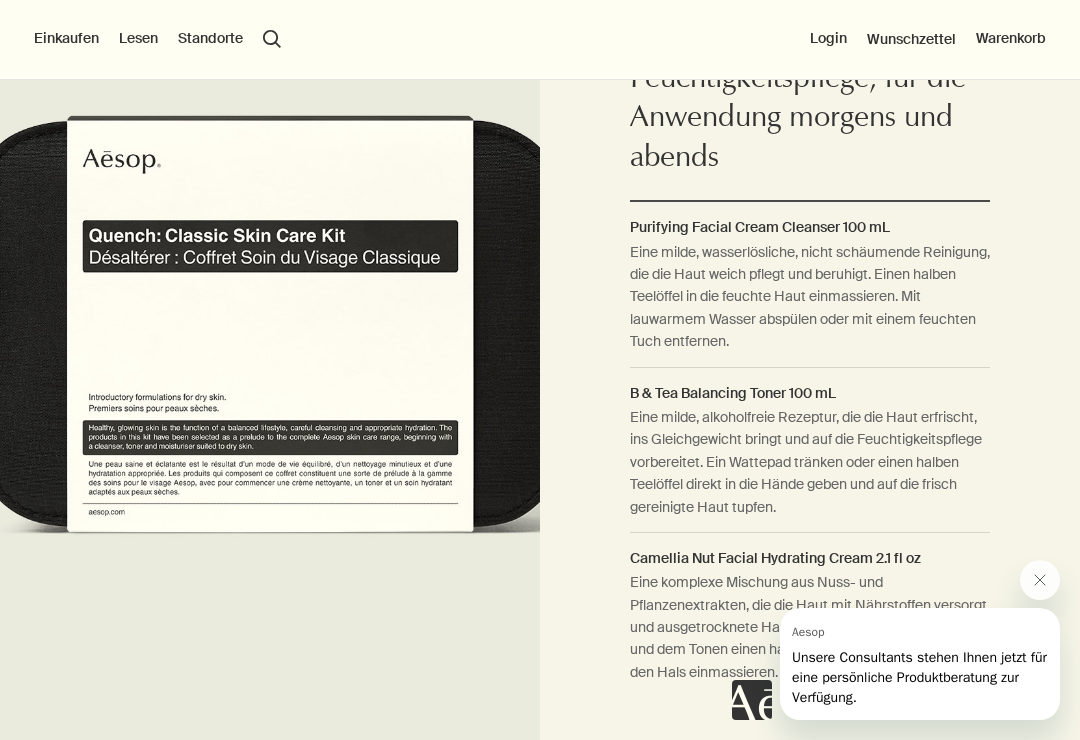 click on "Unsere Consultants stehen Ihnen jetzt für eine persönliche Produktberatung zur Verfügung." at bounding box center [919, 677] 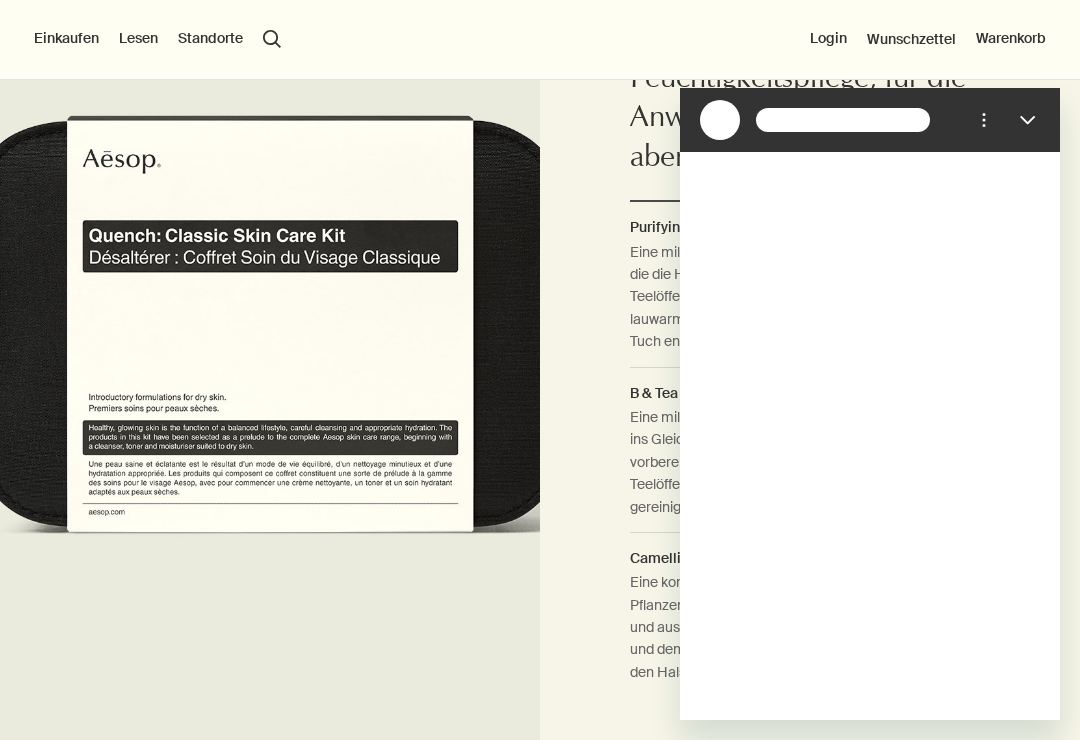 scroll, scrollTop: 0, scrollLeft: 0, axis: both 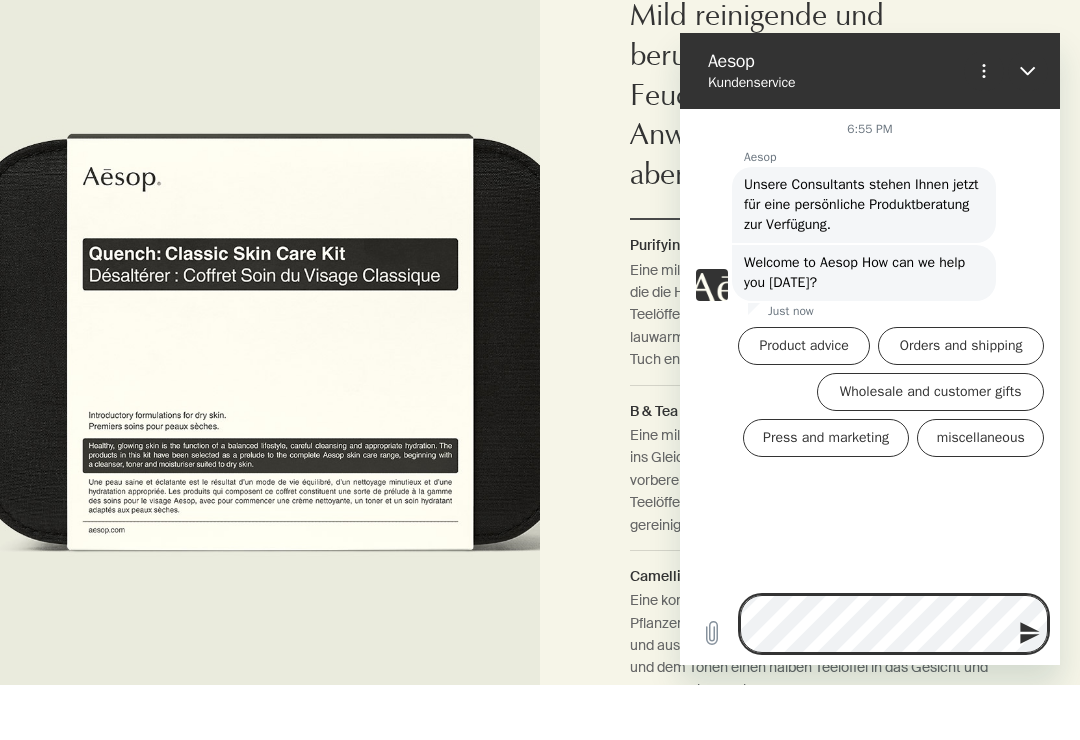 click 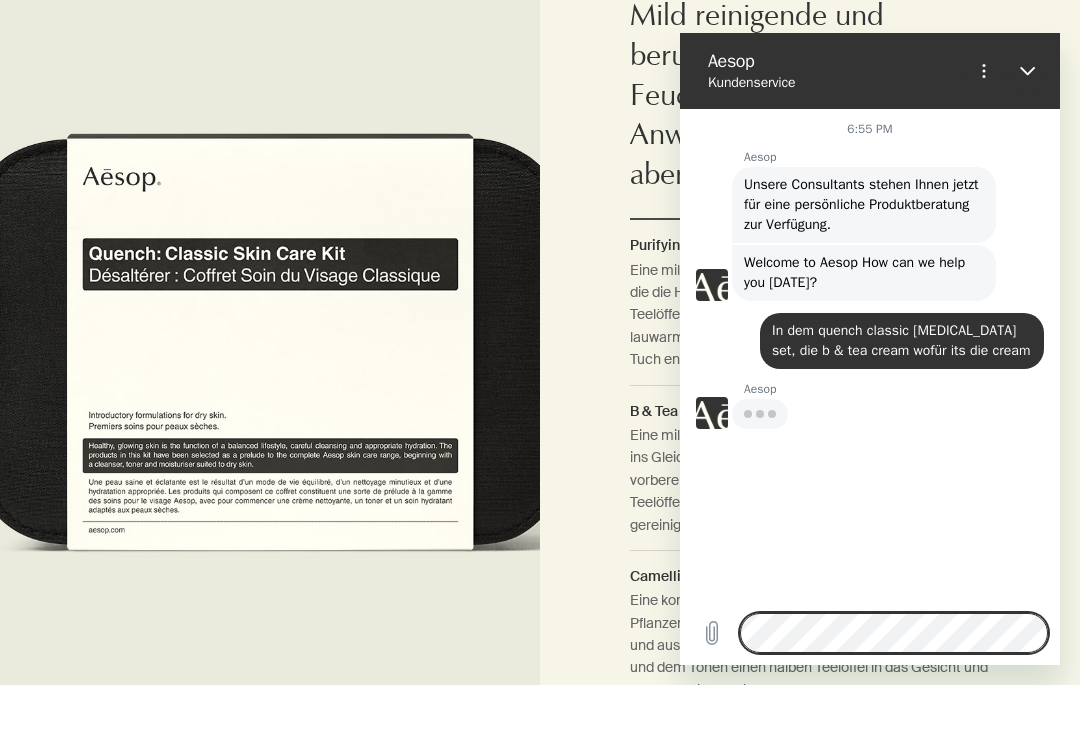 click at bounding box center [1028, 71] 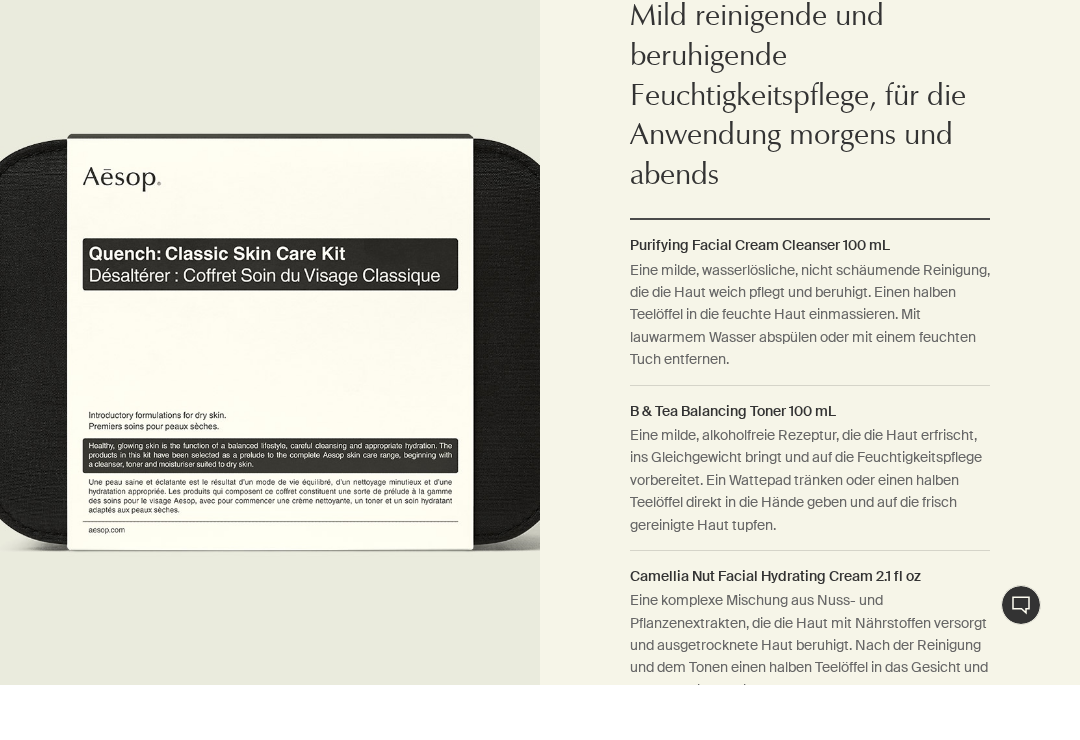click on "Live-Support Chat 1" at bounding box center (1021, 660) 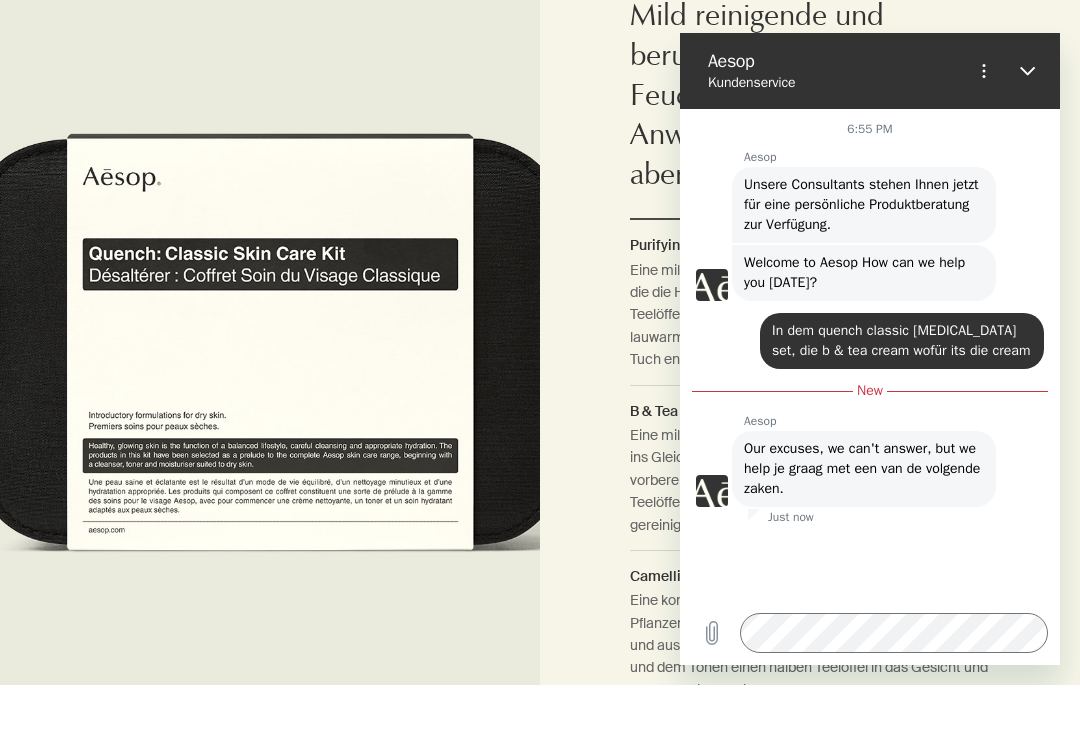 scroll, scrollTop: 1501, scrollLeft: 0, axis: vertical 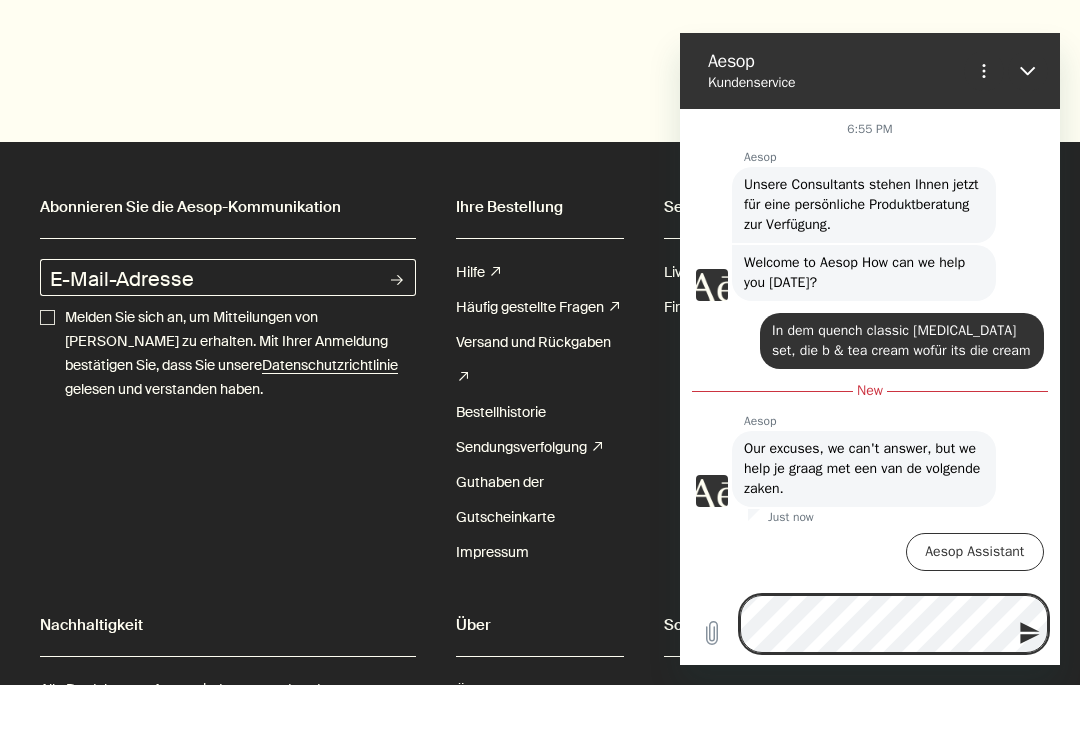click 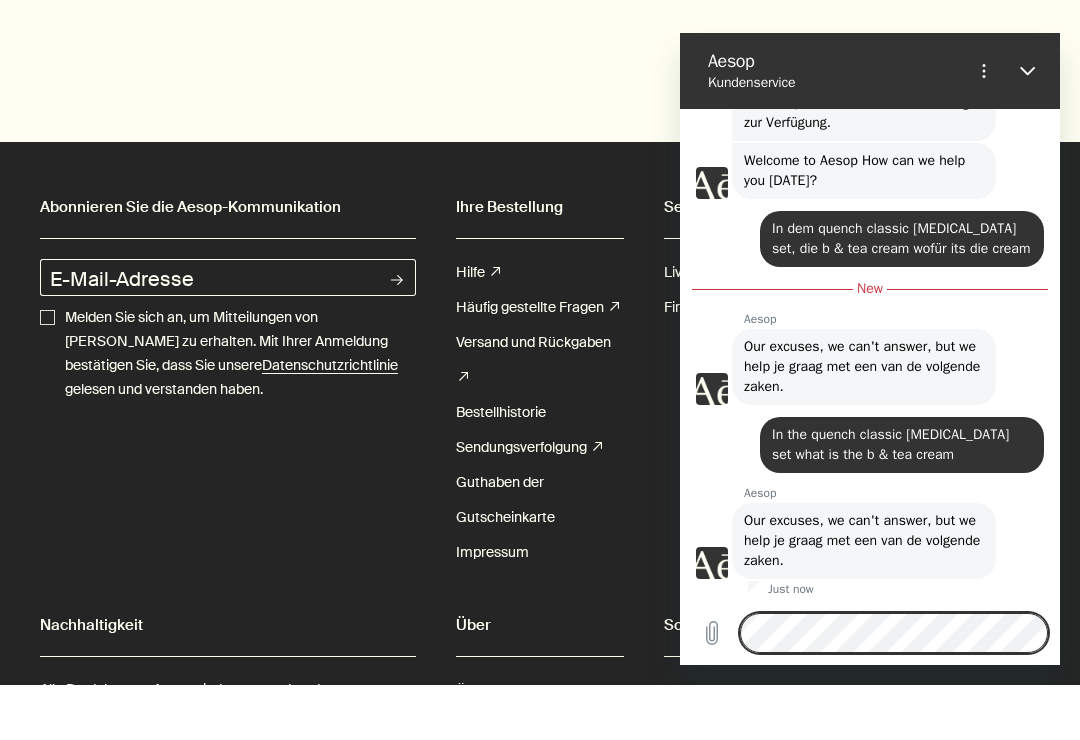 scroll, scrollTop: 118, scrollLeft: 0, axis: vertical 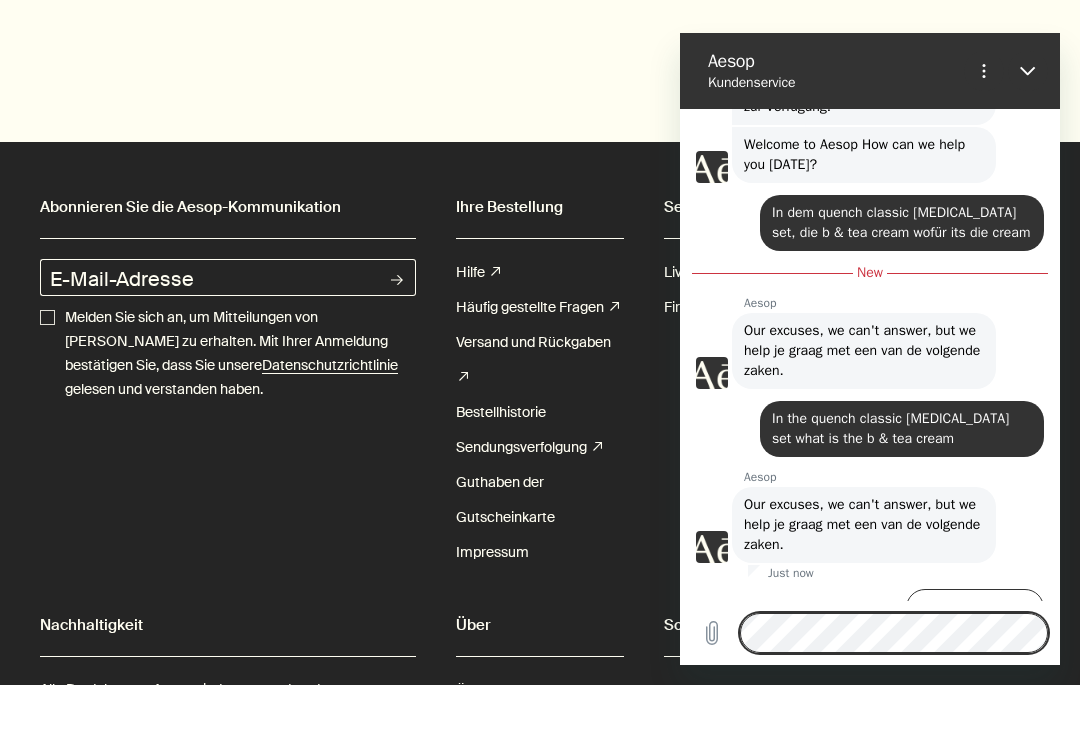 click at bounding box center [1028, 71] 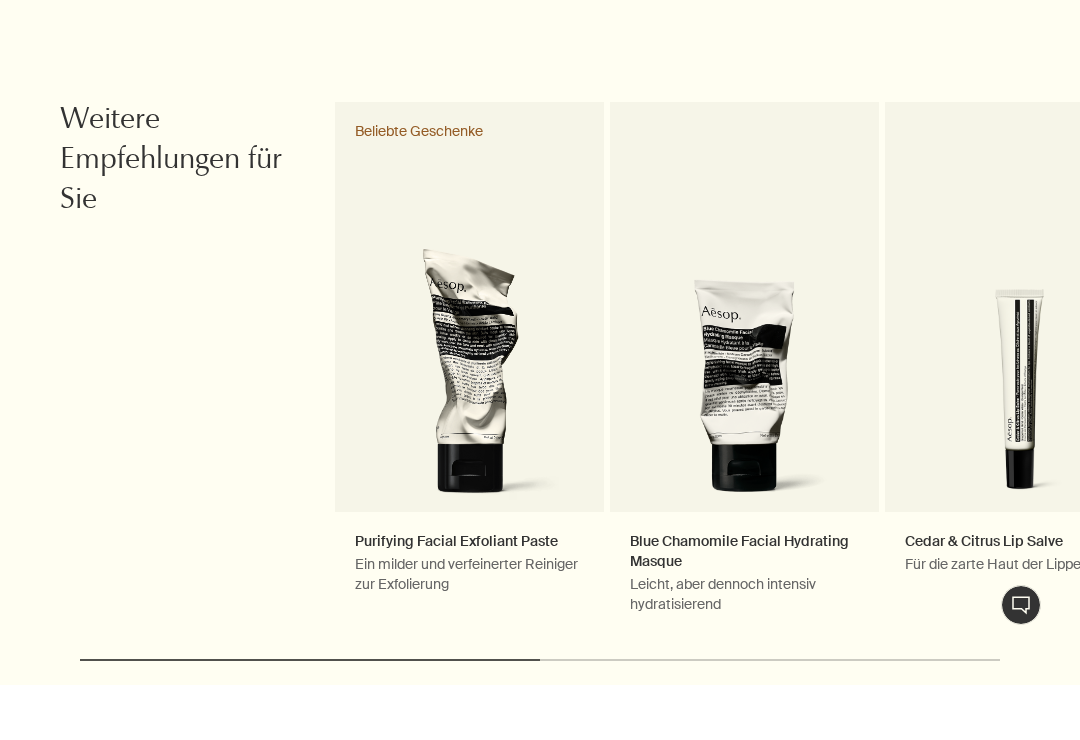 scroll, scrollTop: 2328, scrollLeft: 0, axis: vertical 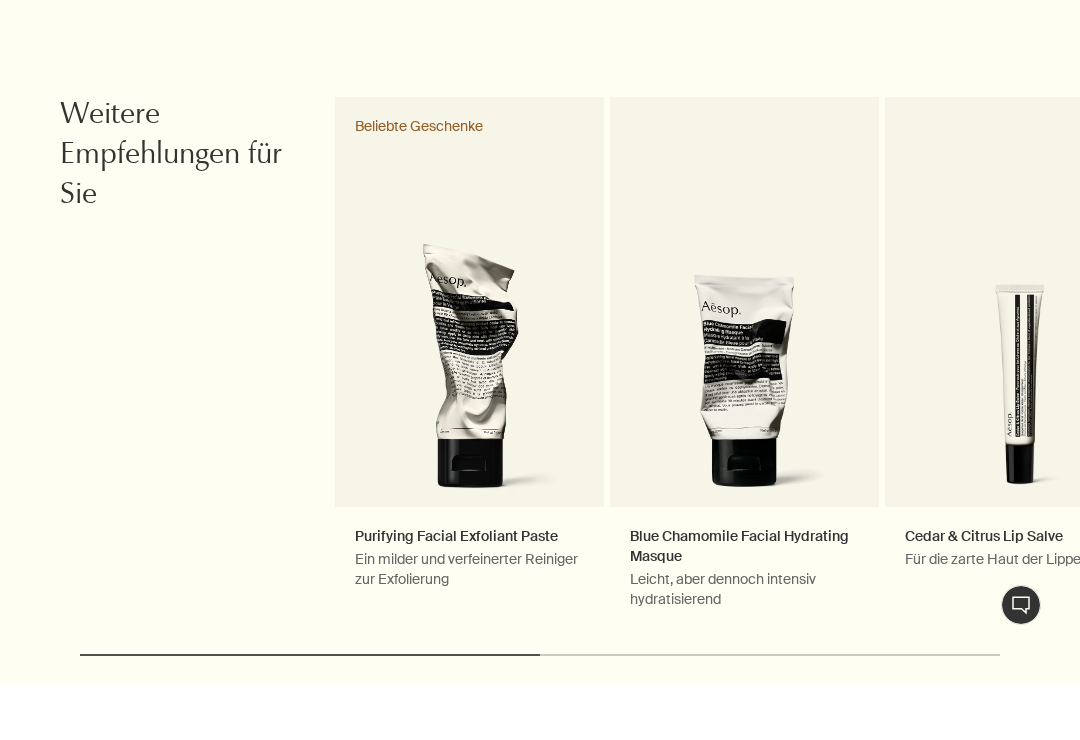 click on "Blue Chamomile Facial Hydrating Masque Leicht, aber dennoch intensiv hydratisierend" at bounding box center (744, 418) 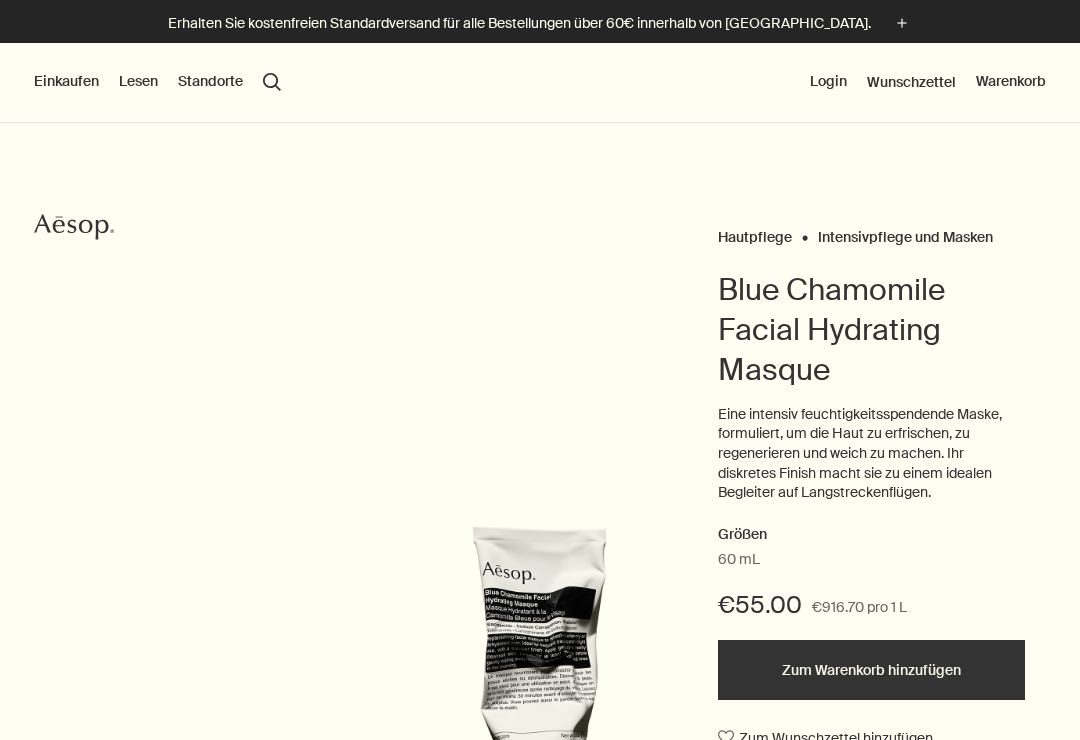 scroll, scrollTop: 0, scrollLeft: 0, axis: both 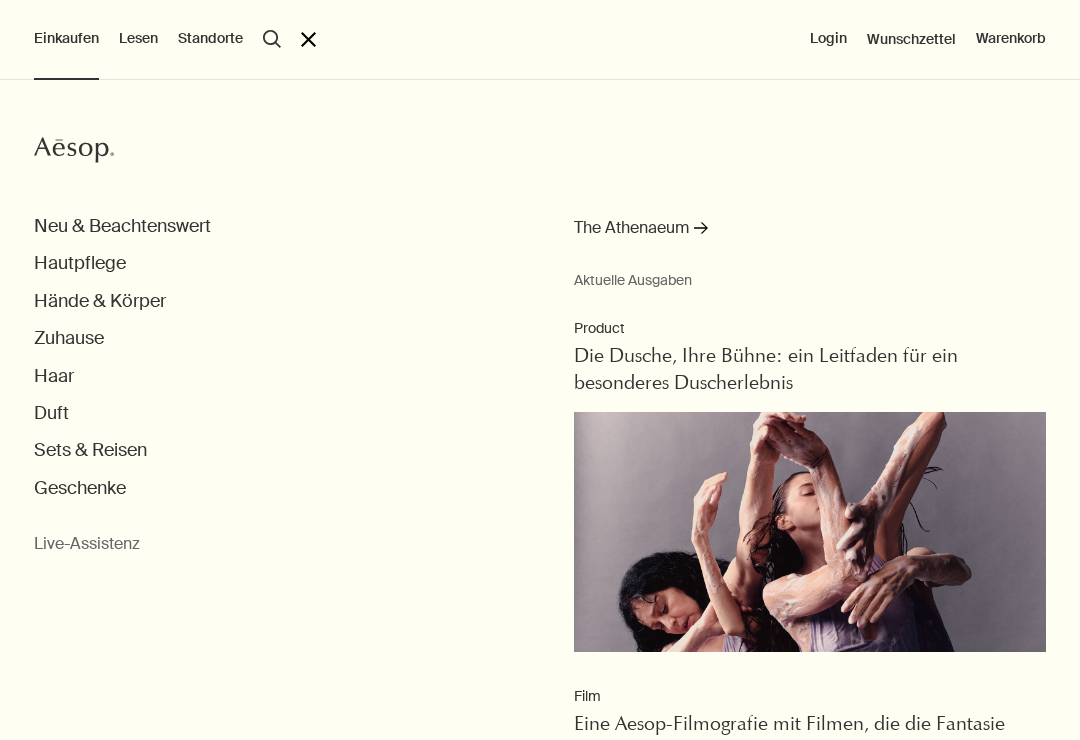 click on "Hautpflege" at bounding box center [80, 263] 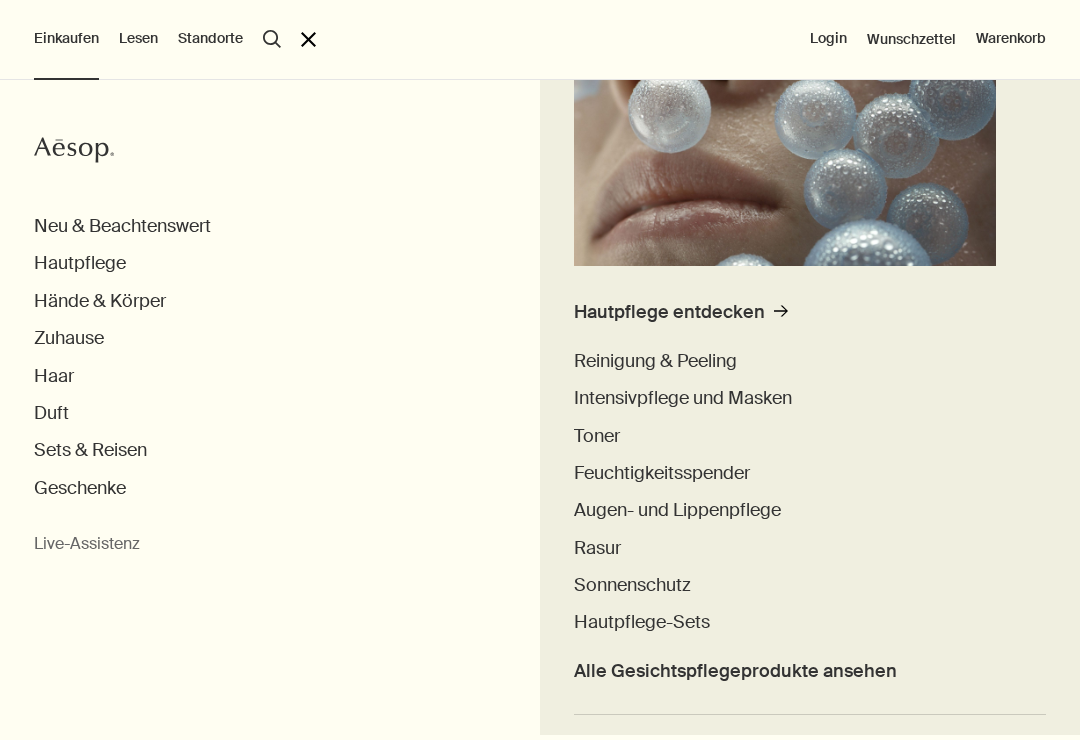 scroll, scrollTop: 297, scrollLeft: 0, axis: vertical 